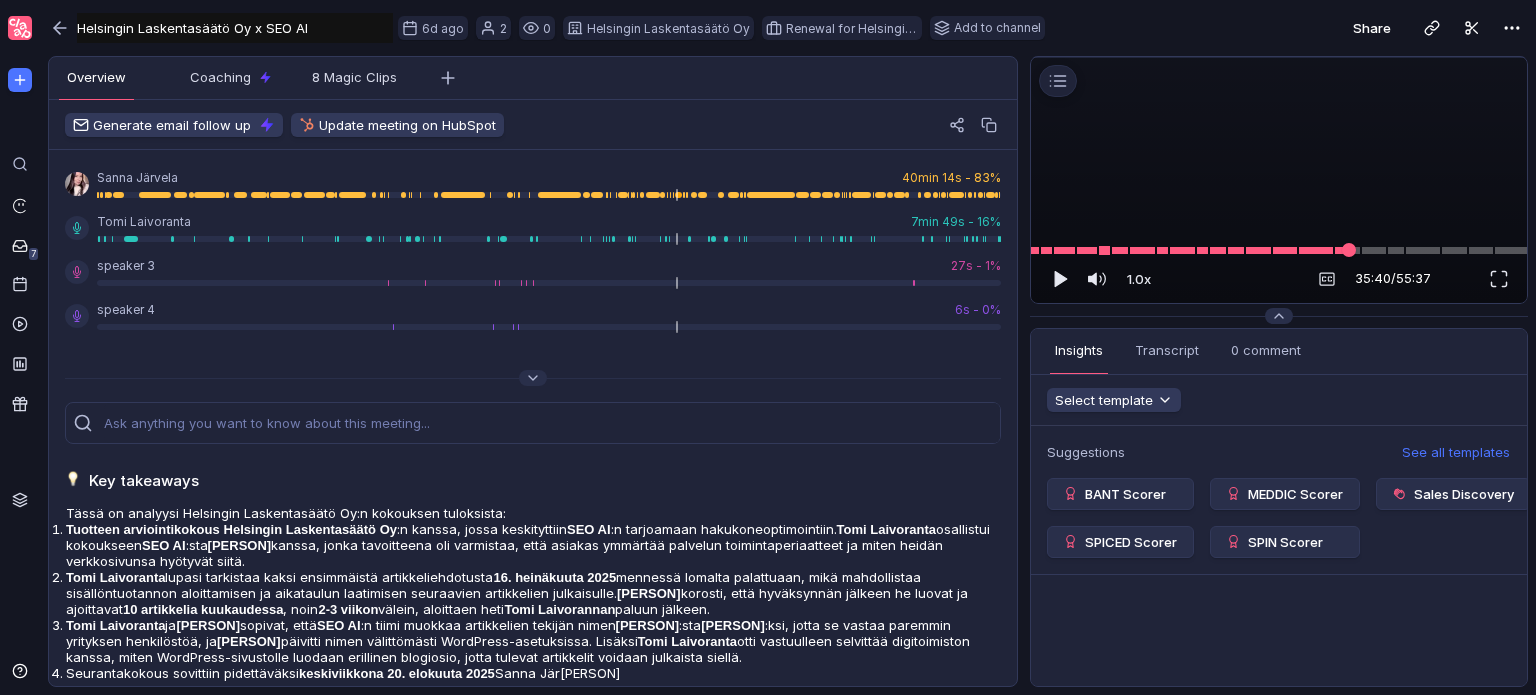 scroll, scrollTop: 0, scrollLeft: 0, axis: both 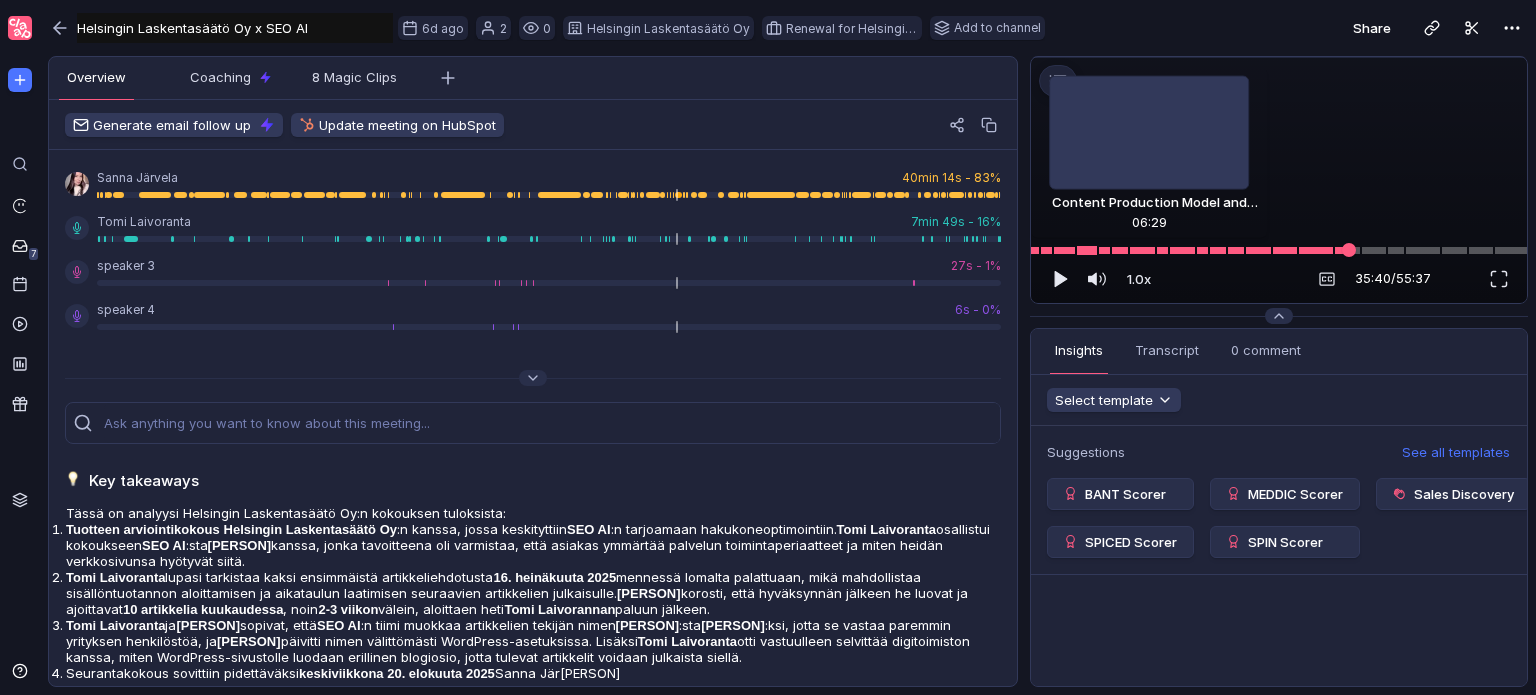 click at bounding box center [1279, 250] 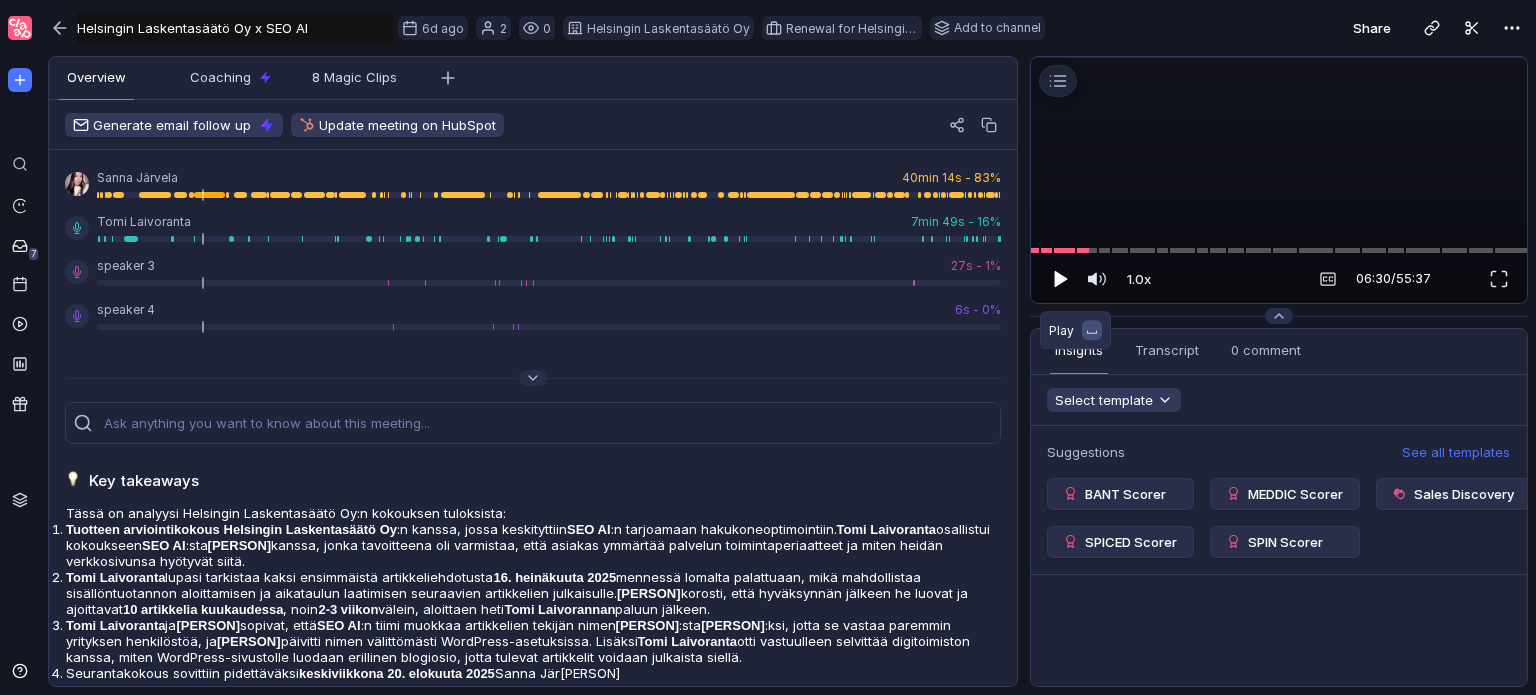 click at bounding box center [1061, 278] 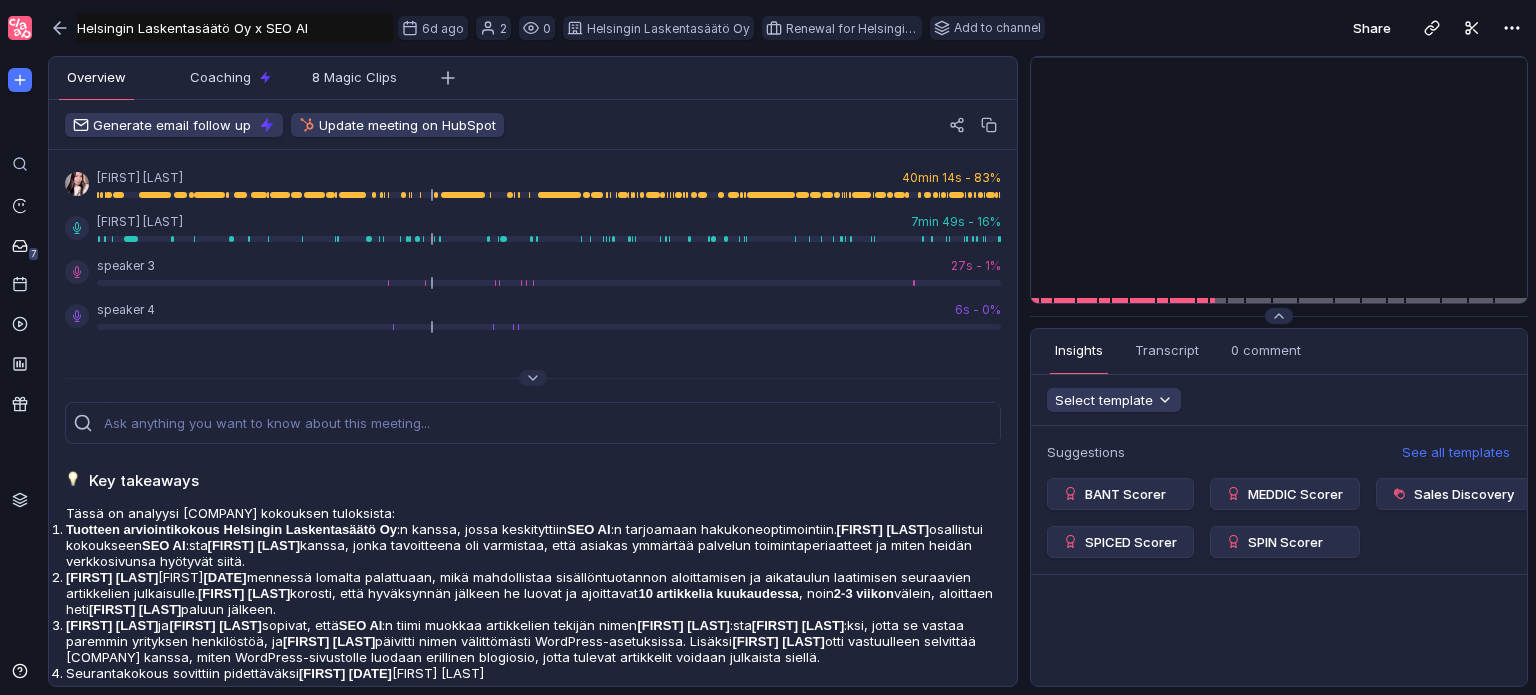 scroll, scrollTop: 0, scrollLeft: 0, axis: both 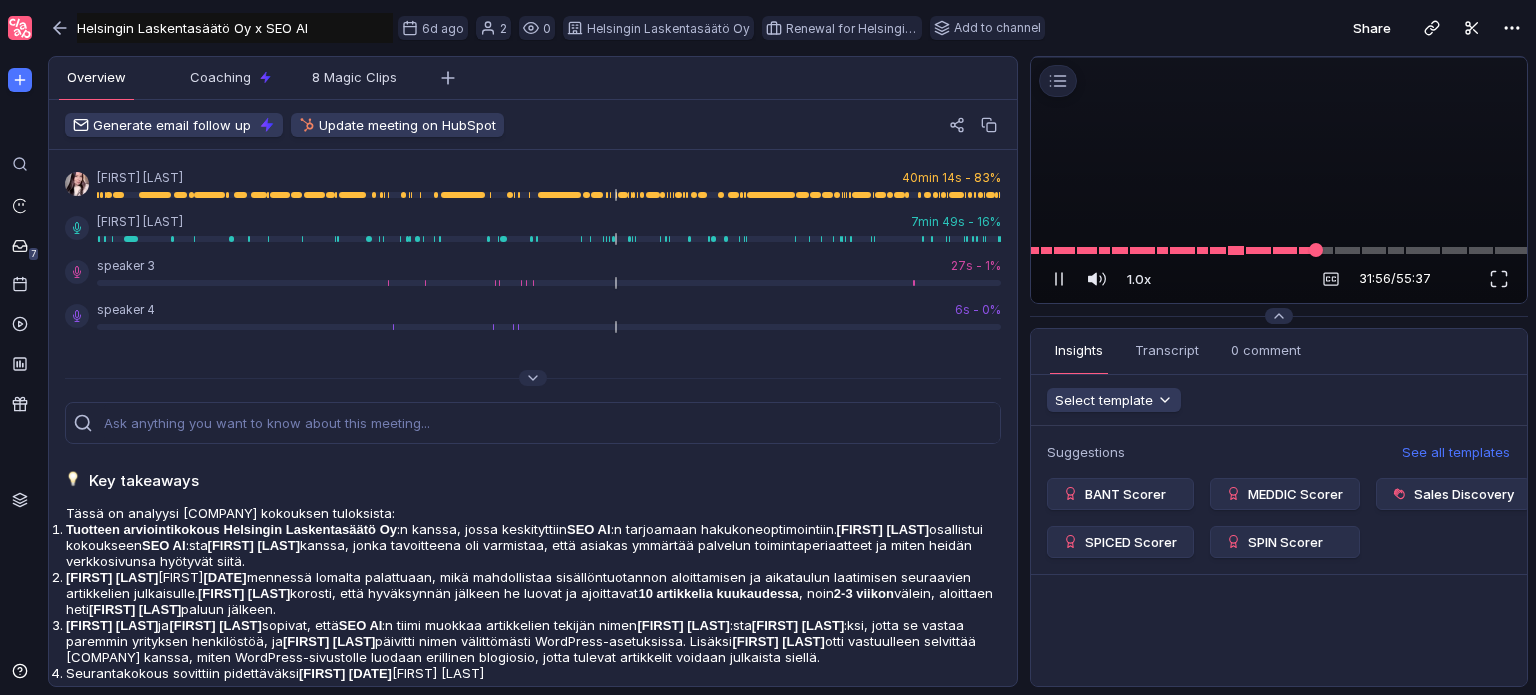 click at bounding box center [1279, 250] 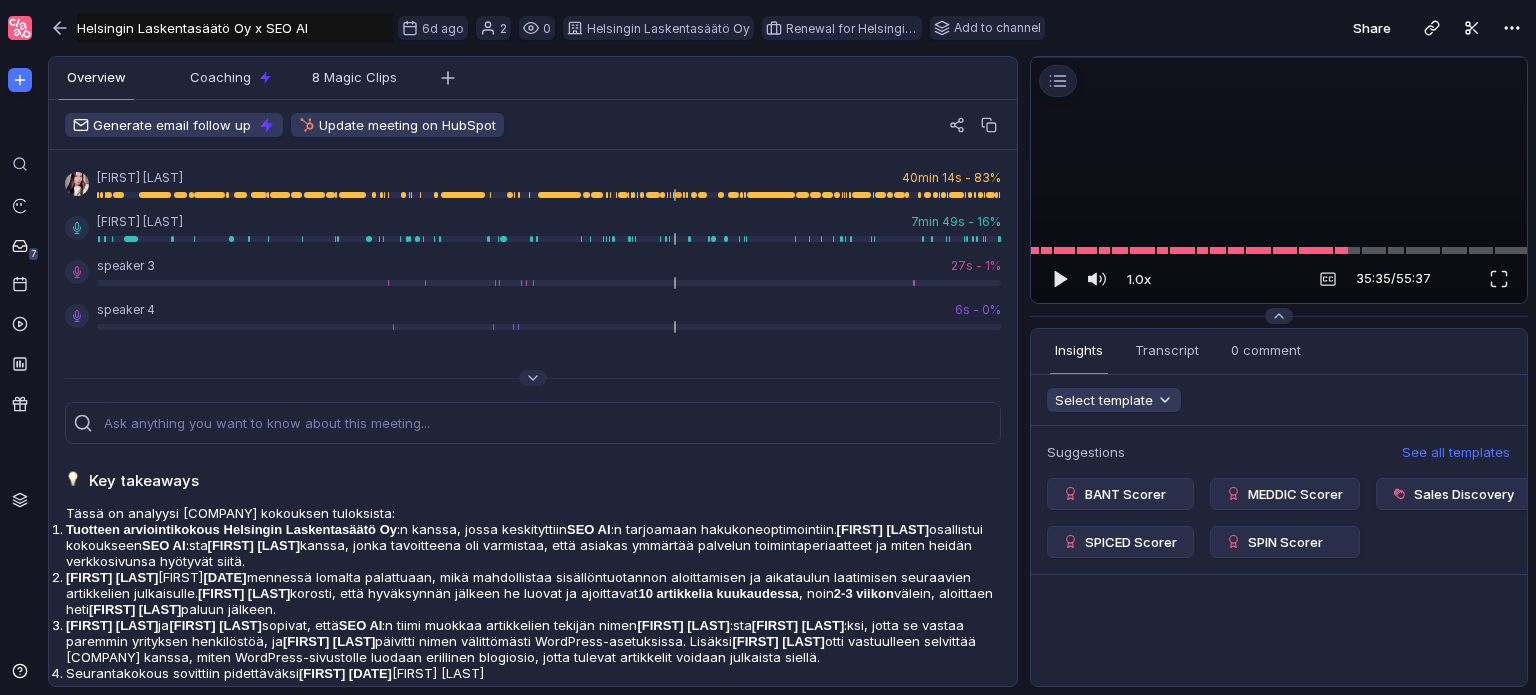 click at bounding box center [1061, 278] 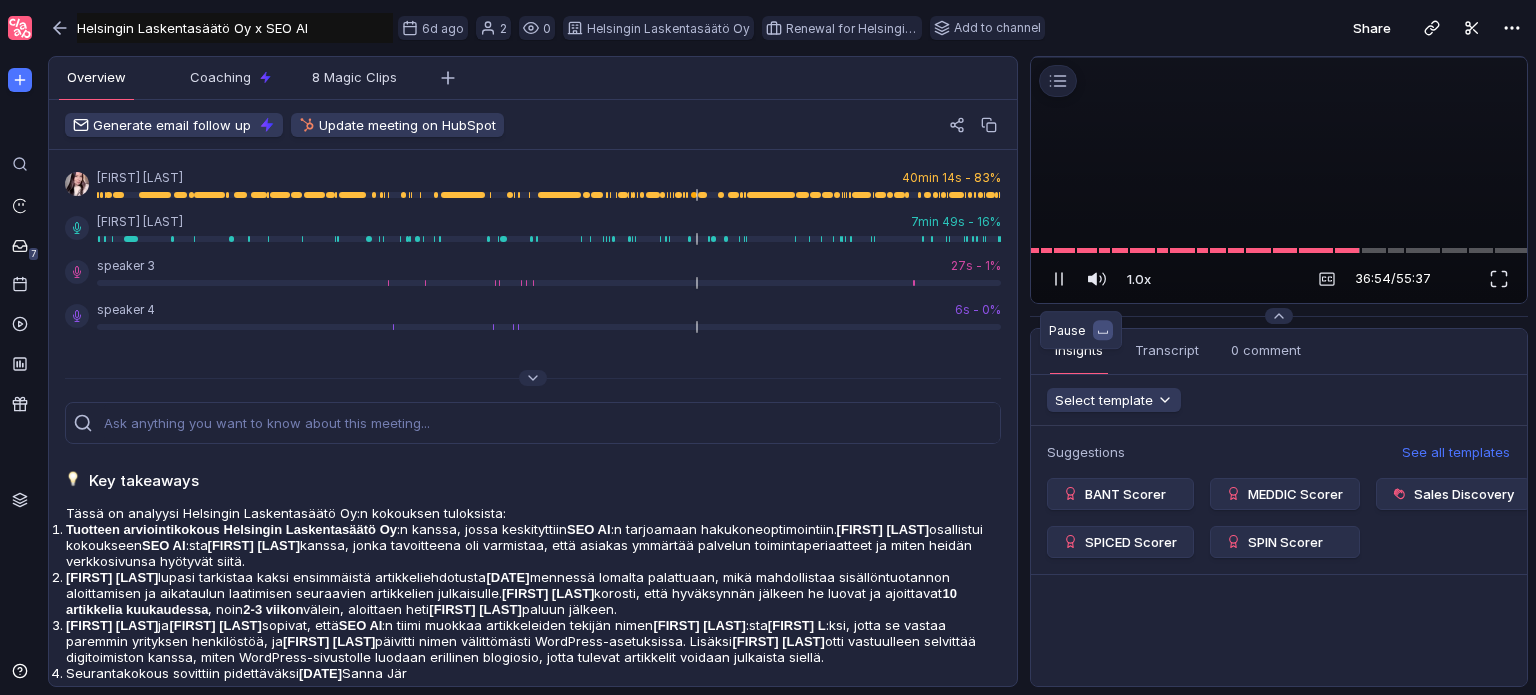 scroll, scrollTop: 0, scrollLeft: 0, axis: both 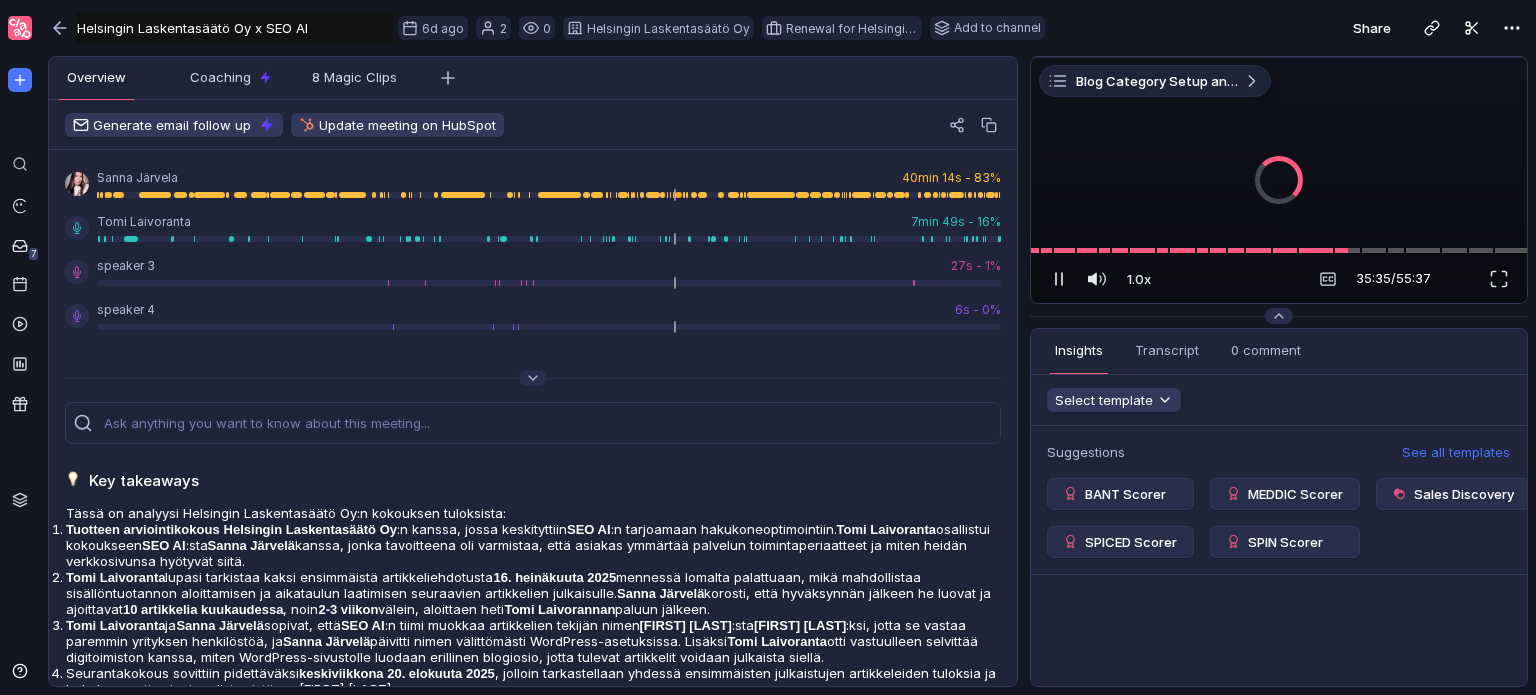 click at bounding box center (1059, 279) 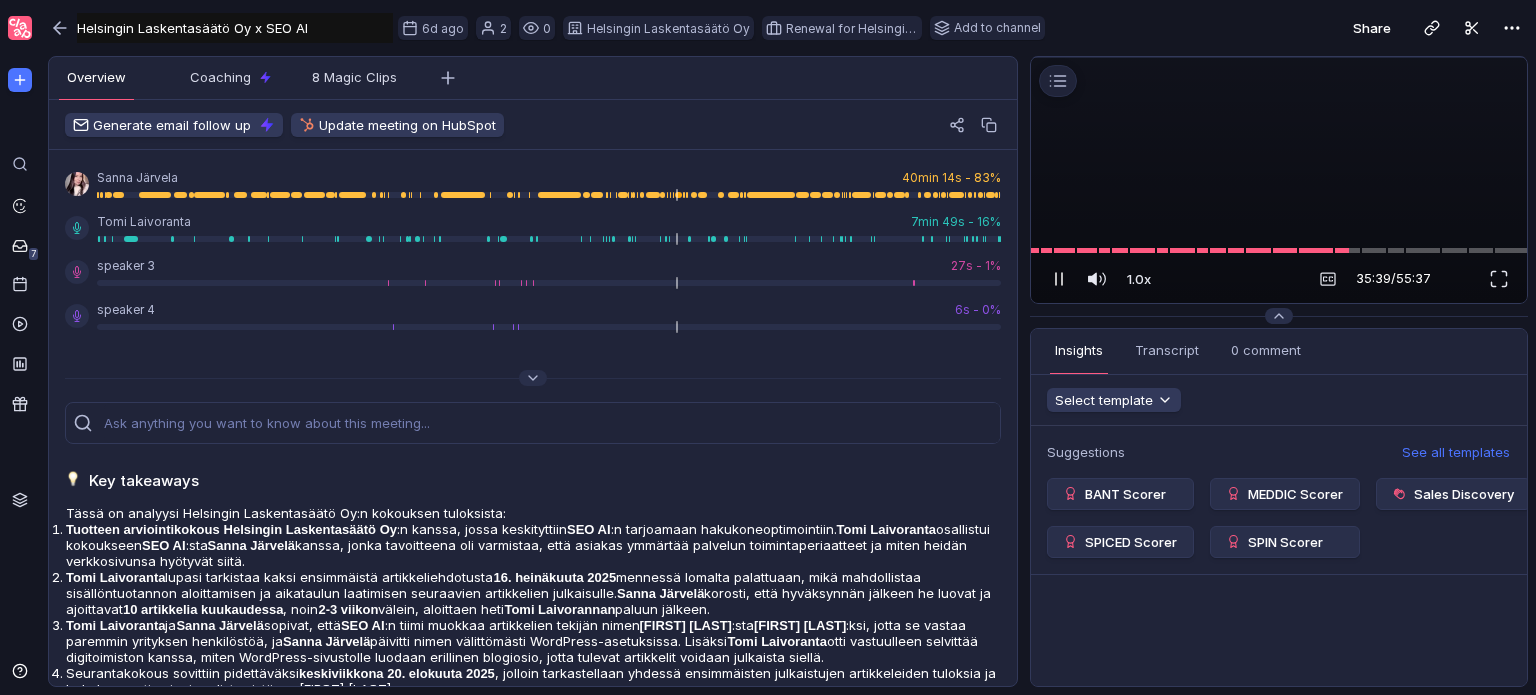 click at bounding box center [1059, 279] 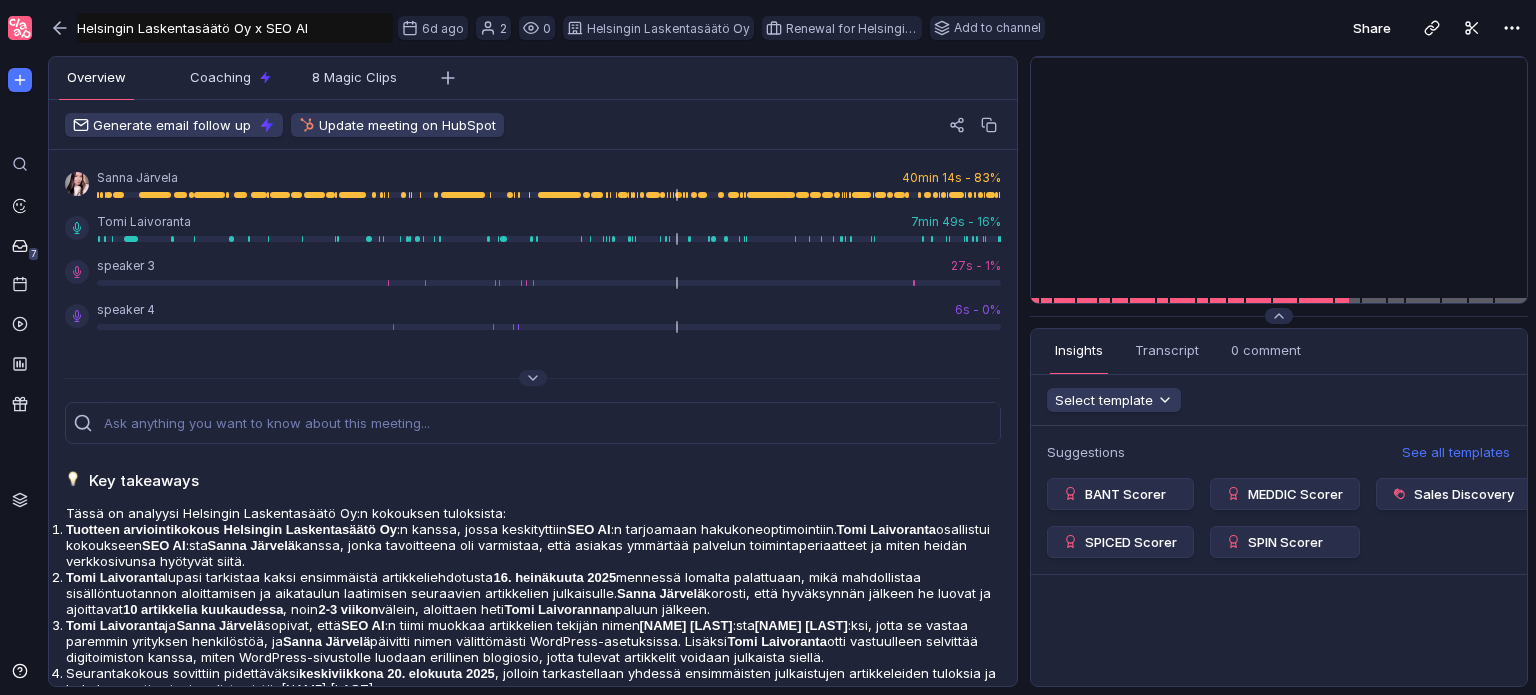 scroll, scrollTop: 0, scrollLeft: 0, axis: both 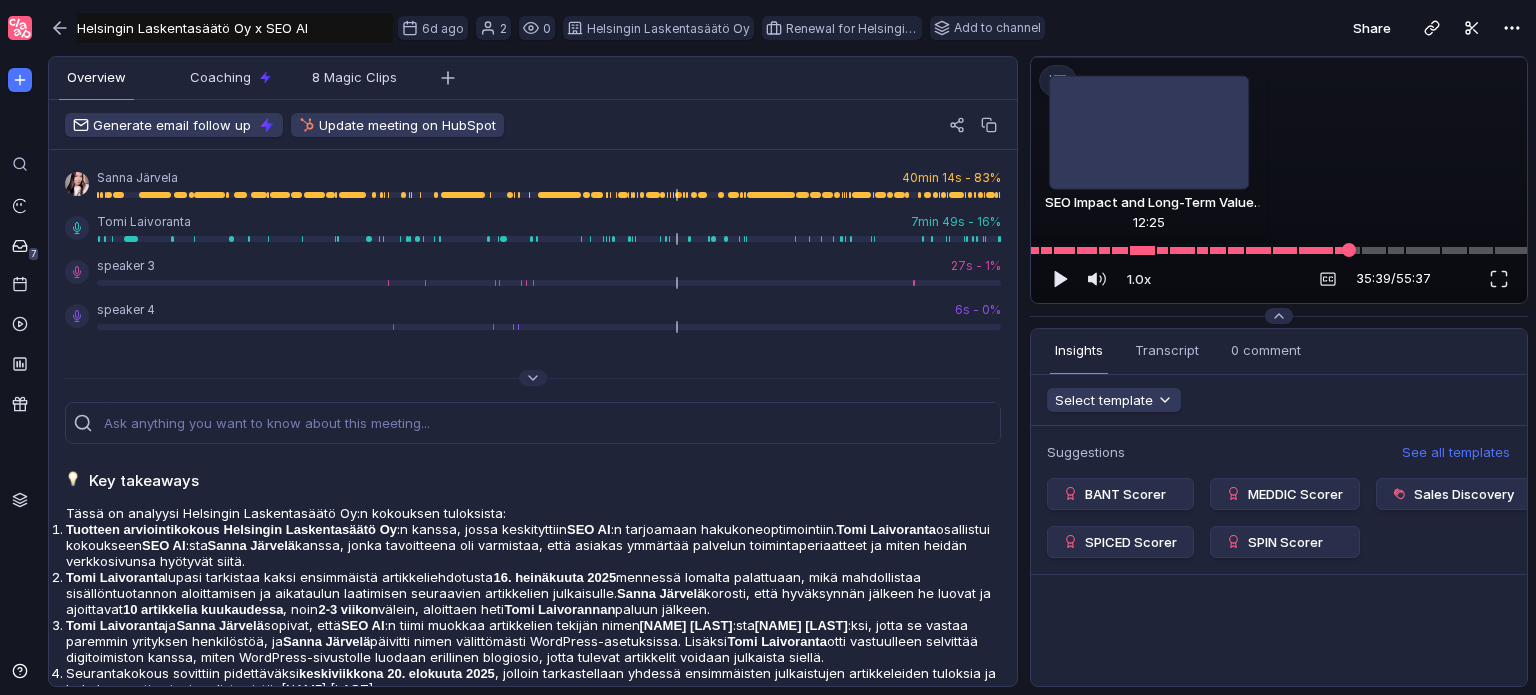 click at bounding box center [1279, 250] 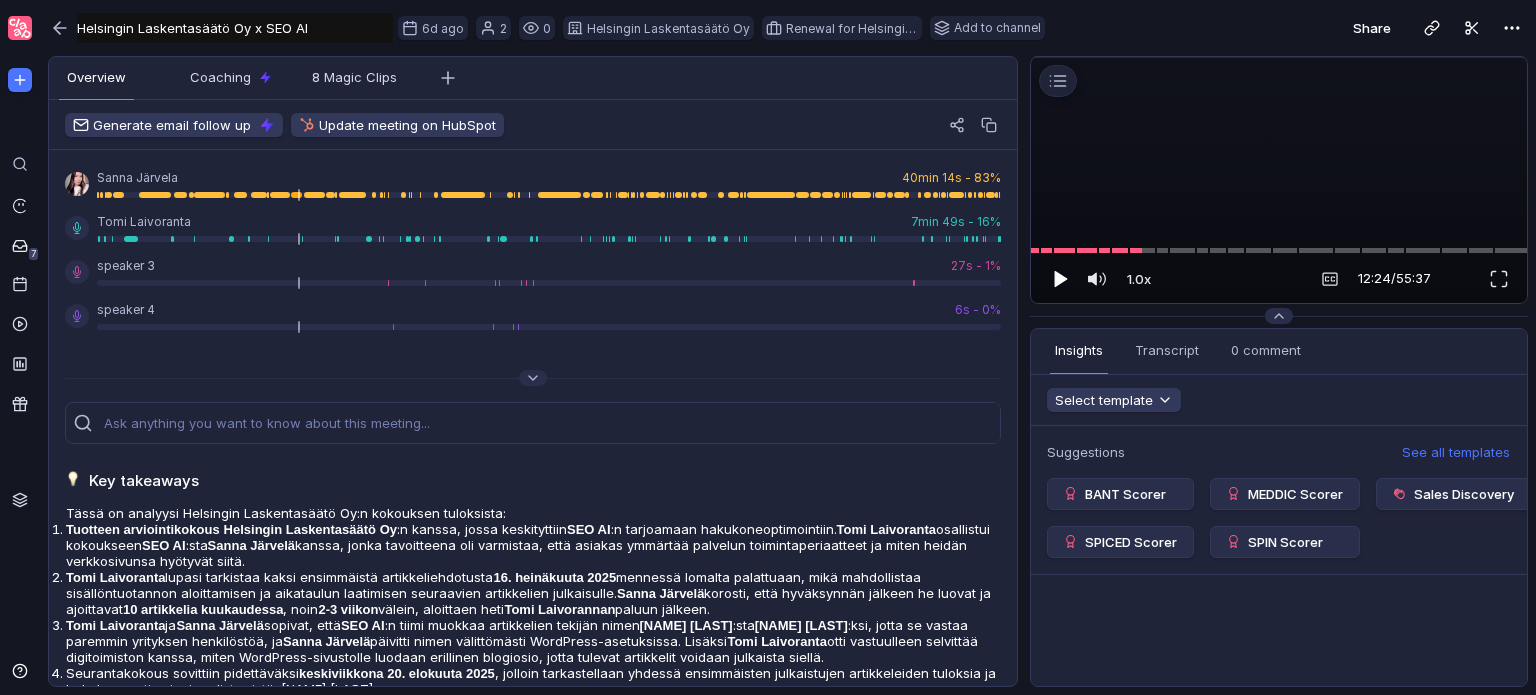 click at bounding box center (1061, 278) 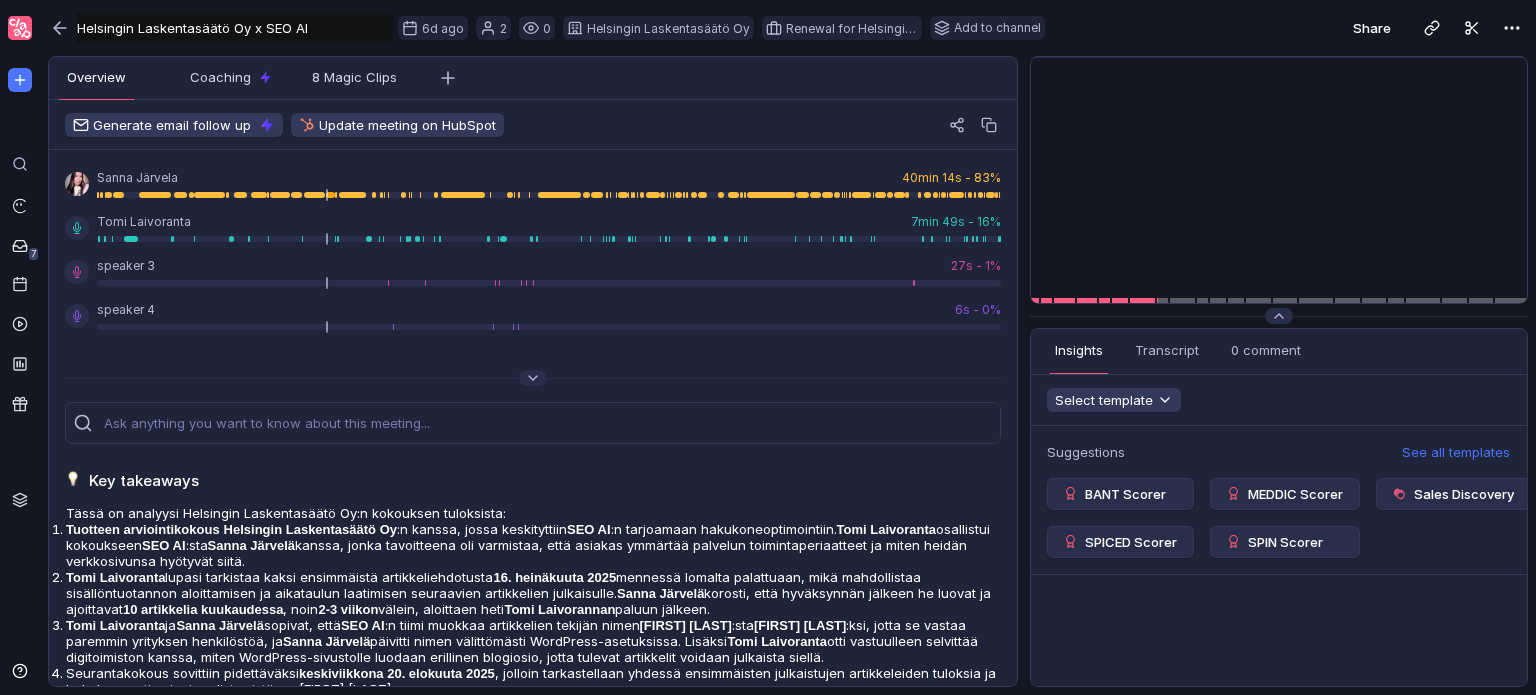 scroll, scrollTop: 0, scrollLeft: 0, axis: both 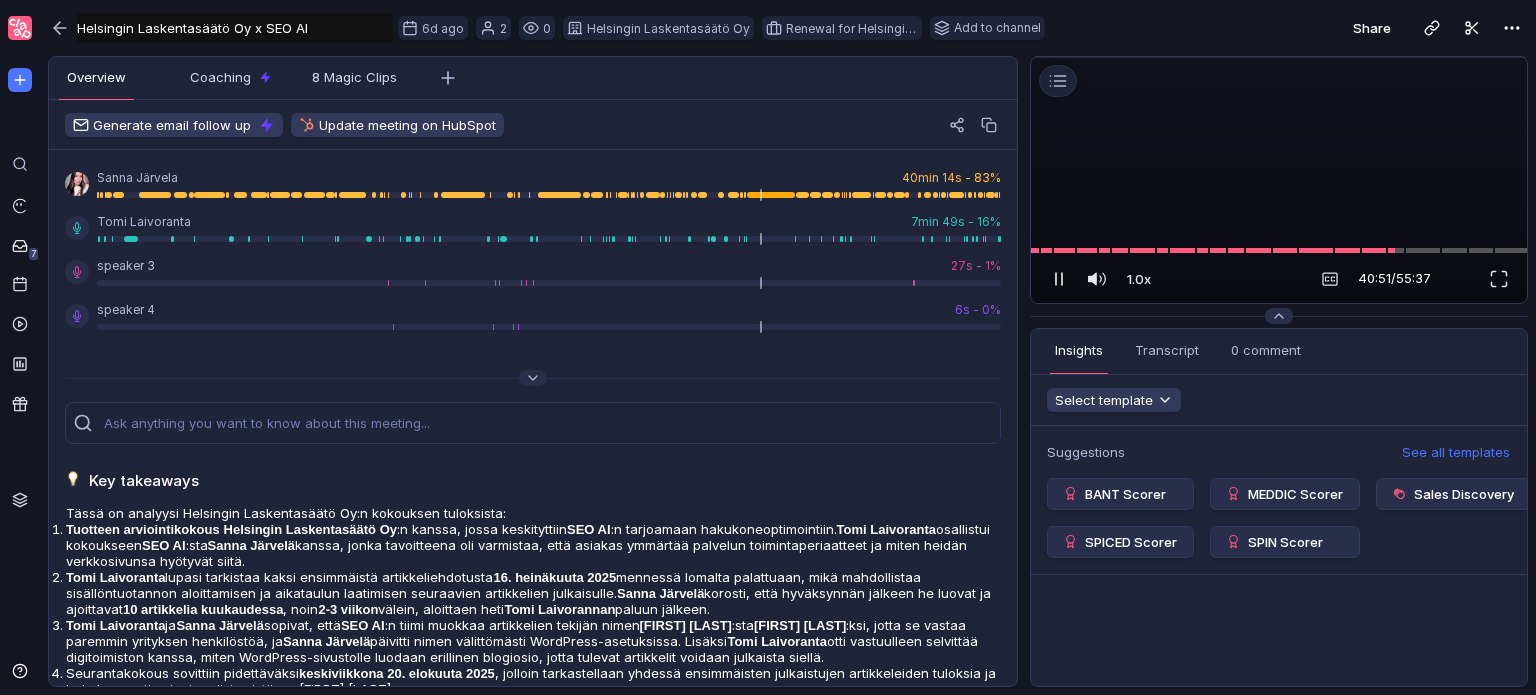 click at bounding box center (1059, 279) 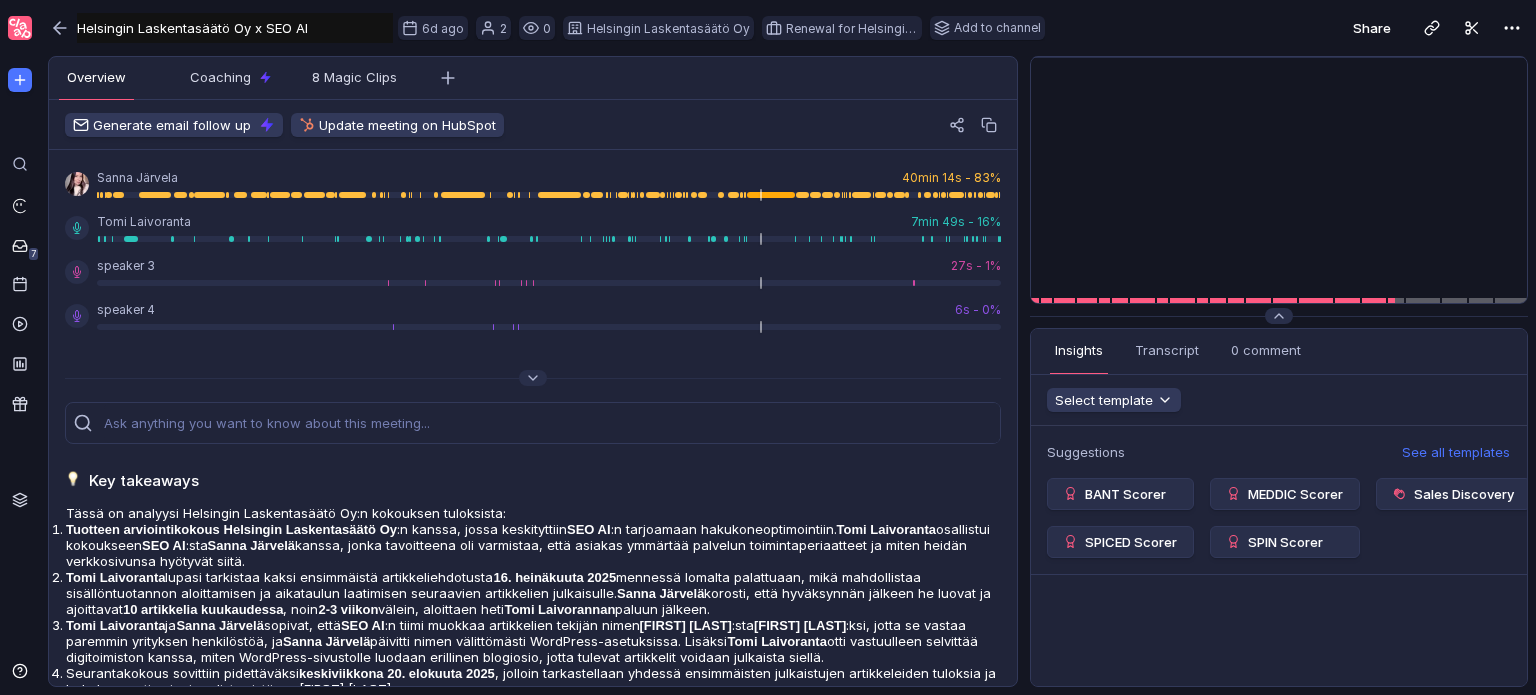 scroll, scrollTop: 0, scrollLeft: 0, axis: both 